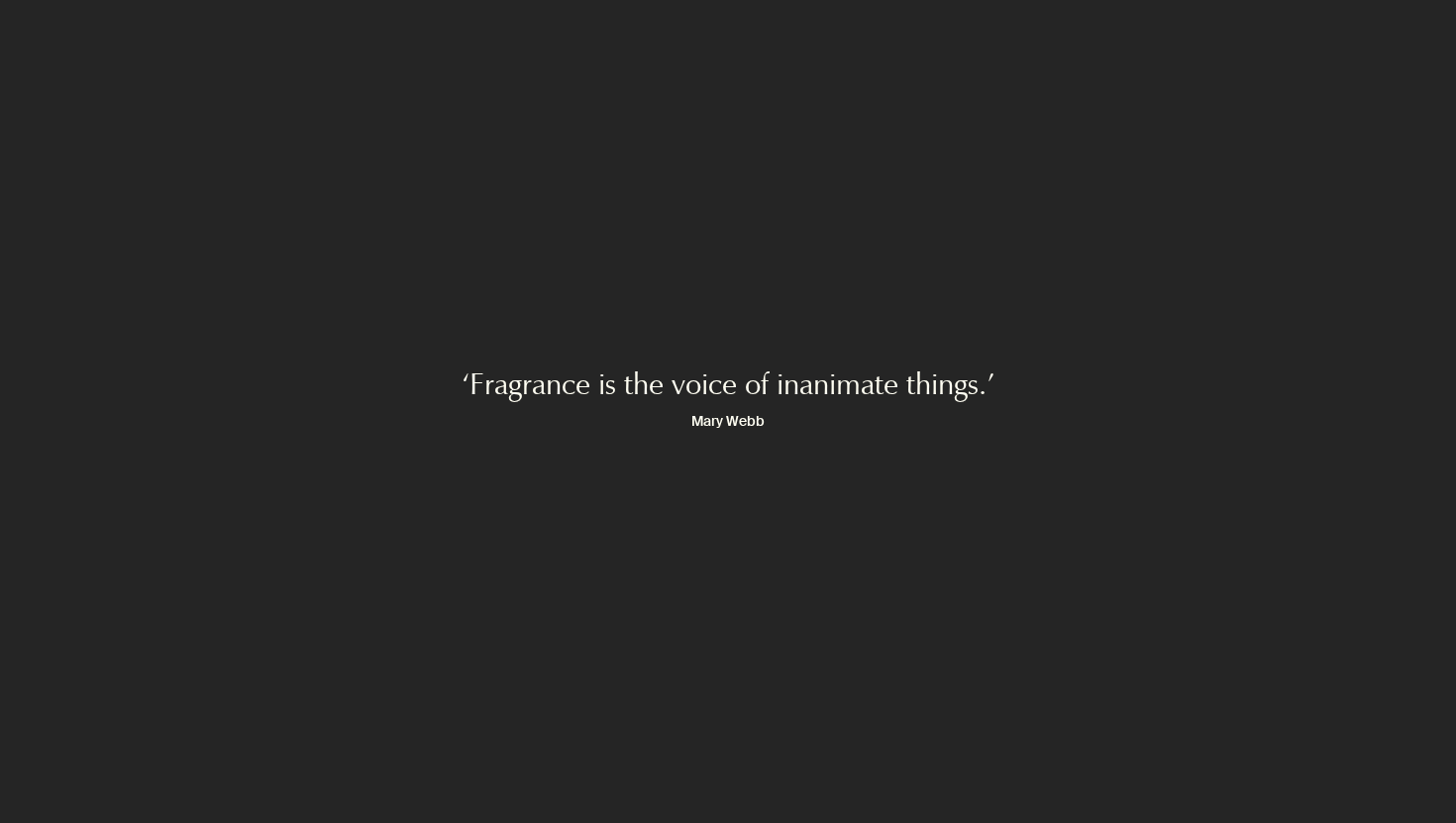 scroll, scrollTop: 0, scrollLeft: 0, axis: both 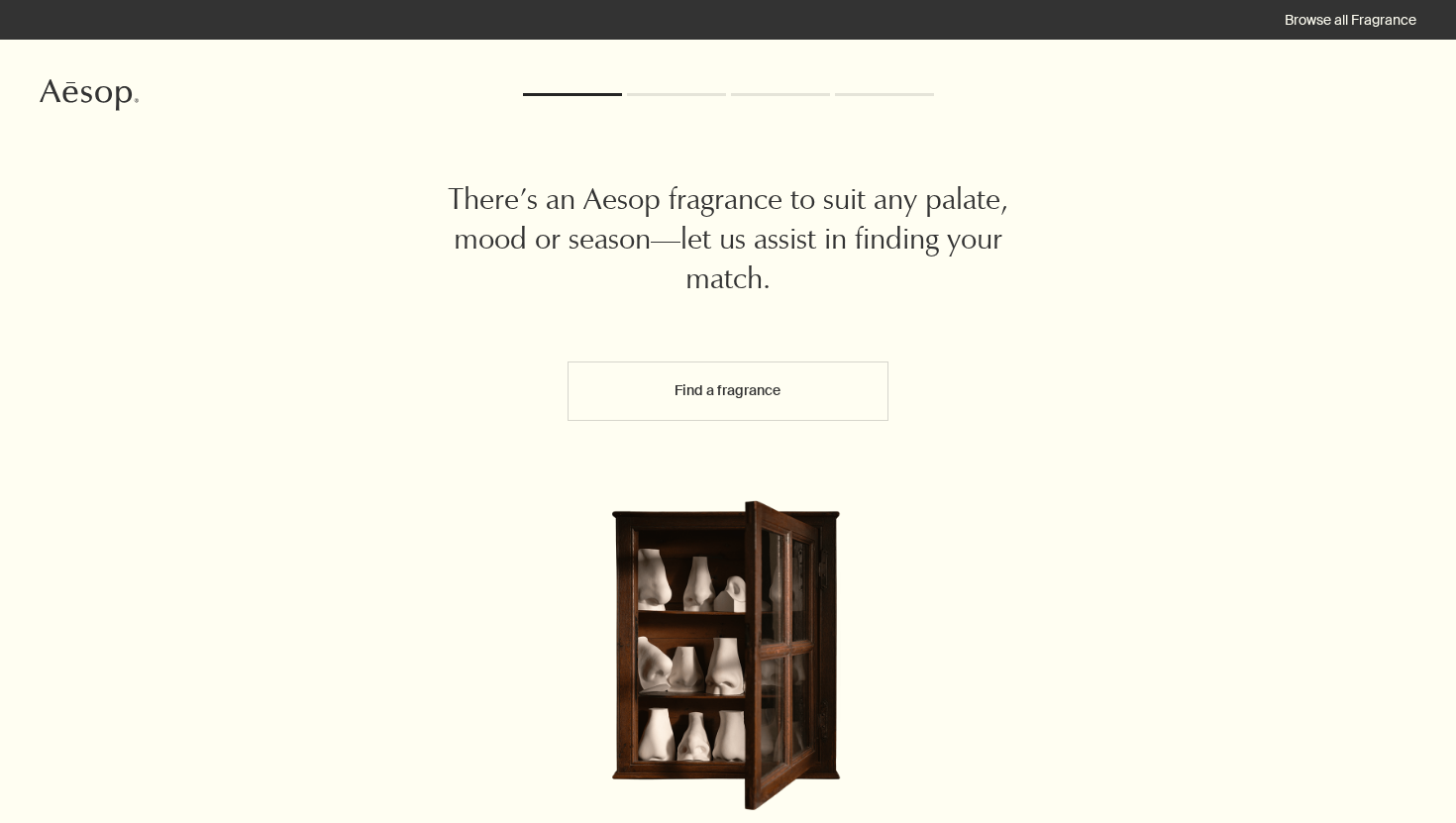 click on "Find a fragrance" at bounding box center [728, 431] 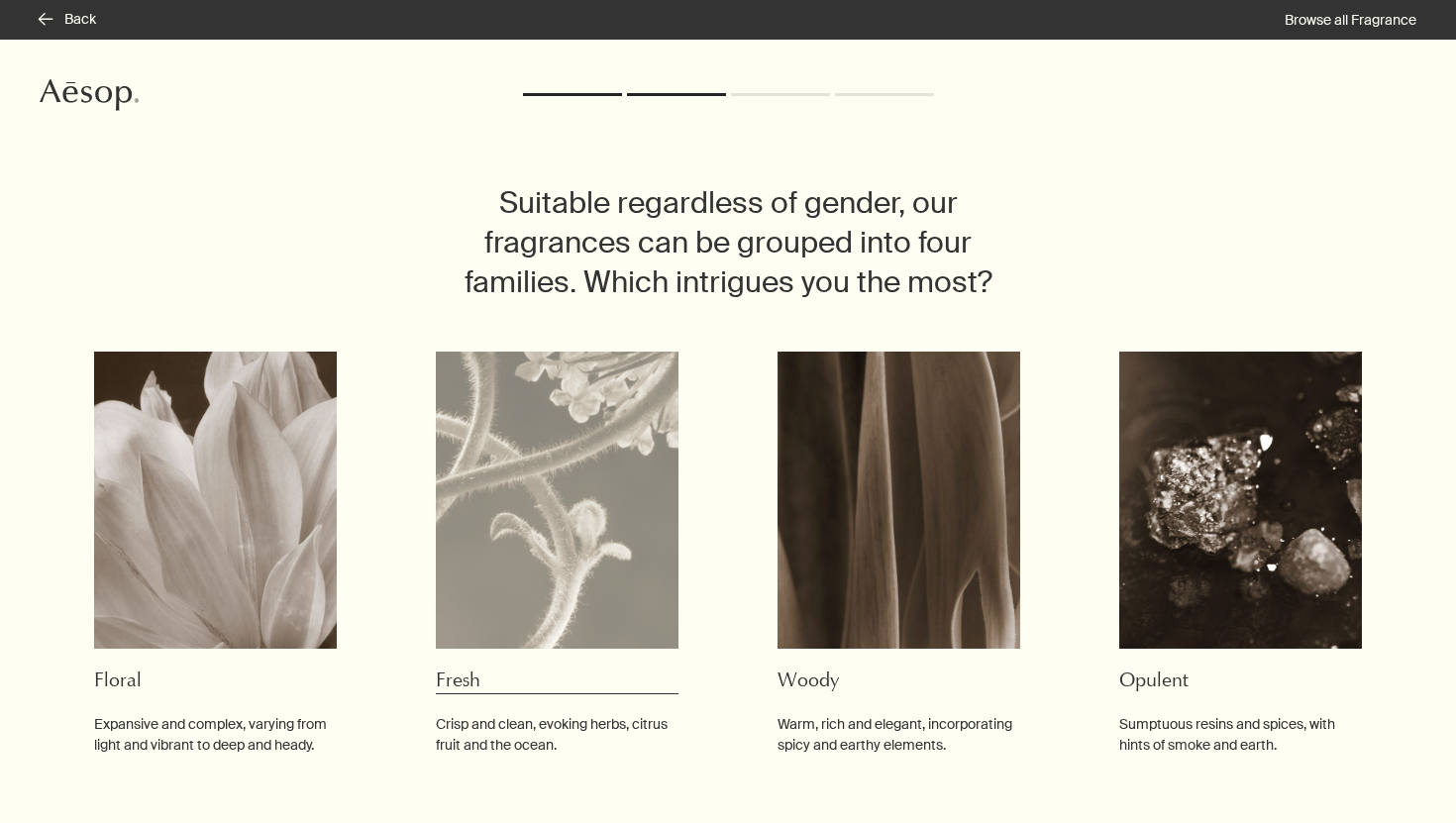 click at bounding box center (215, 500) 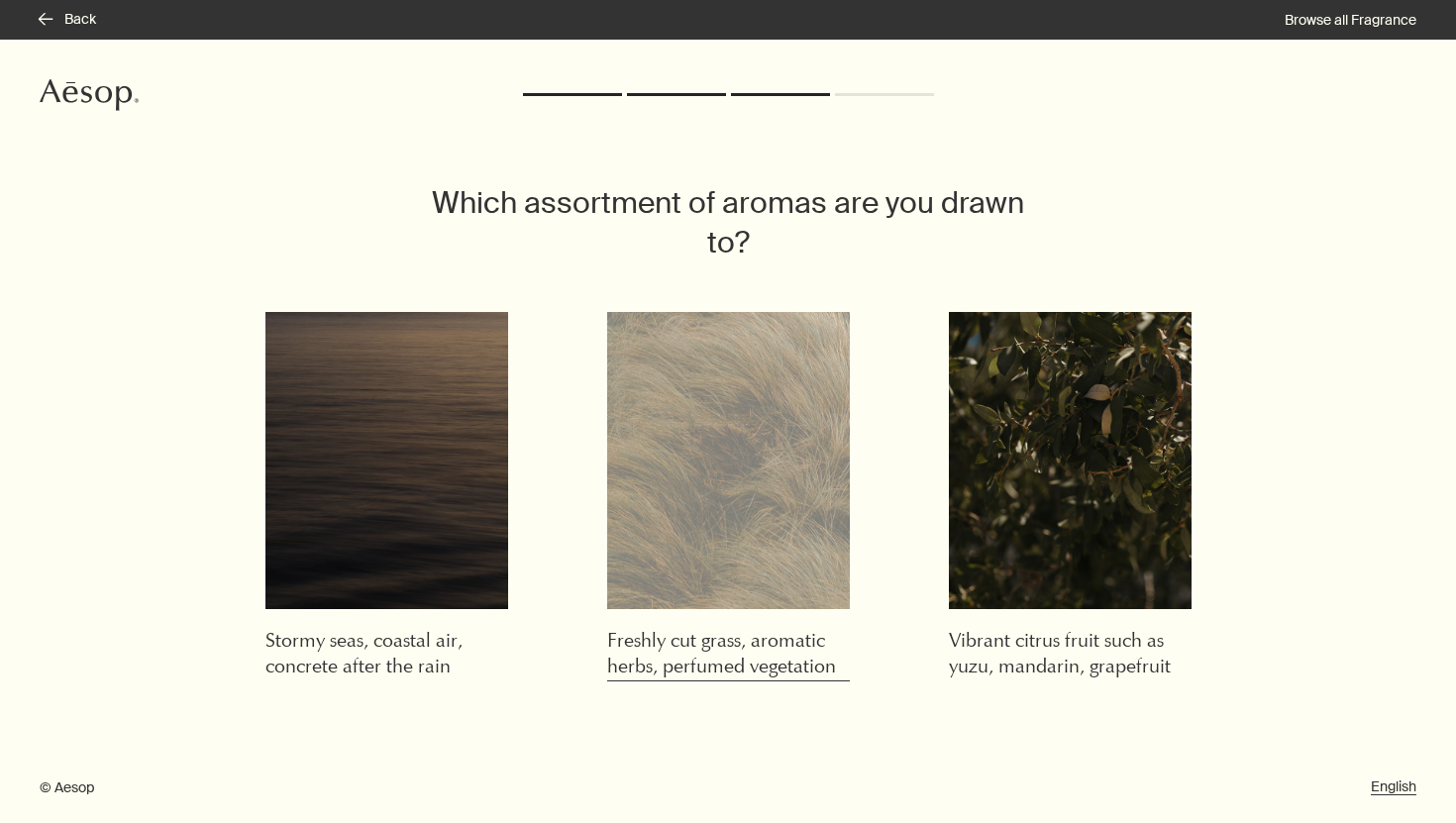 click at bounding box center (386, 461) 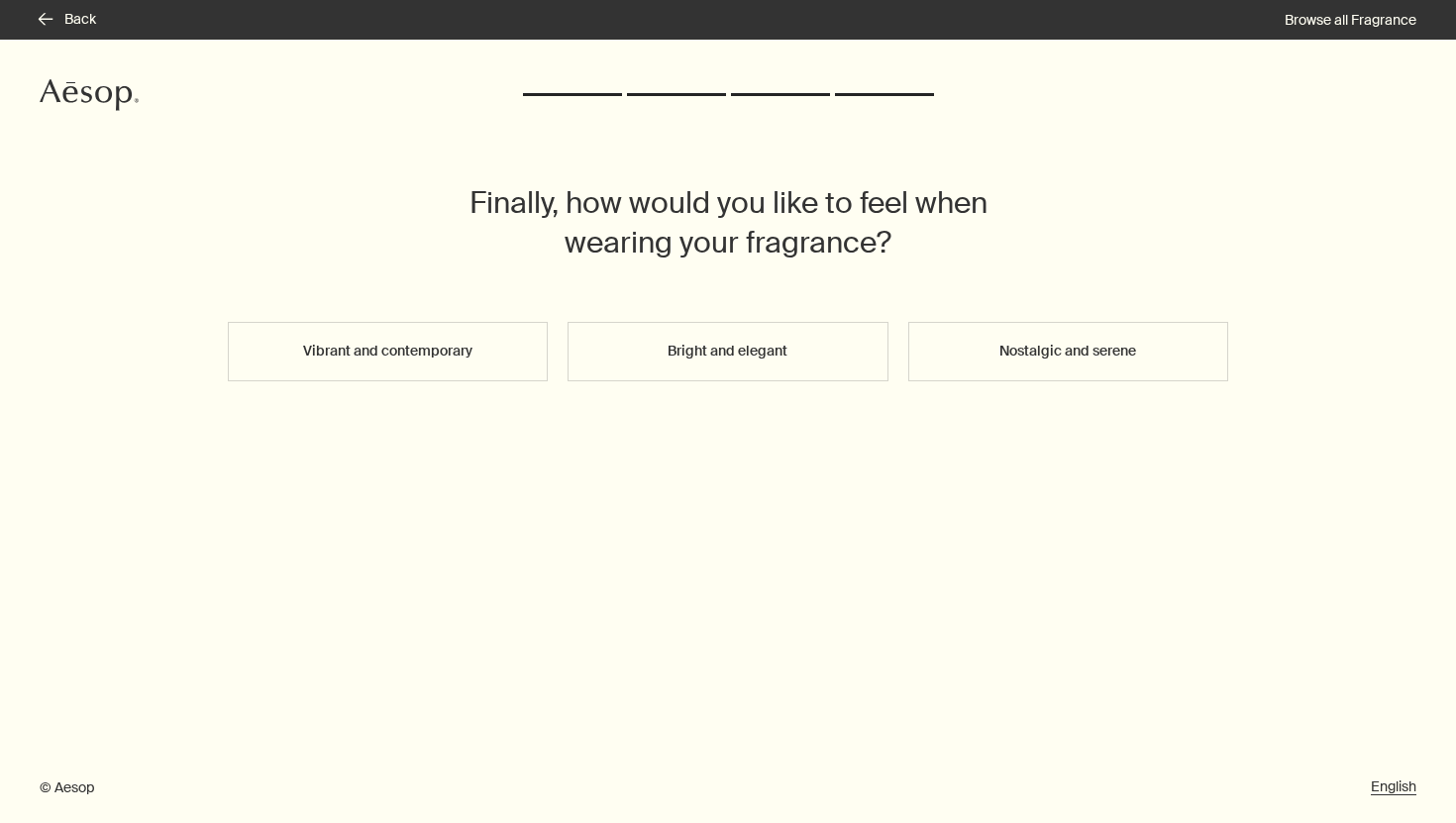 click on "Bright and elegant" at bounding box center (727, 352) 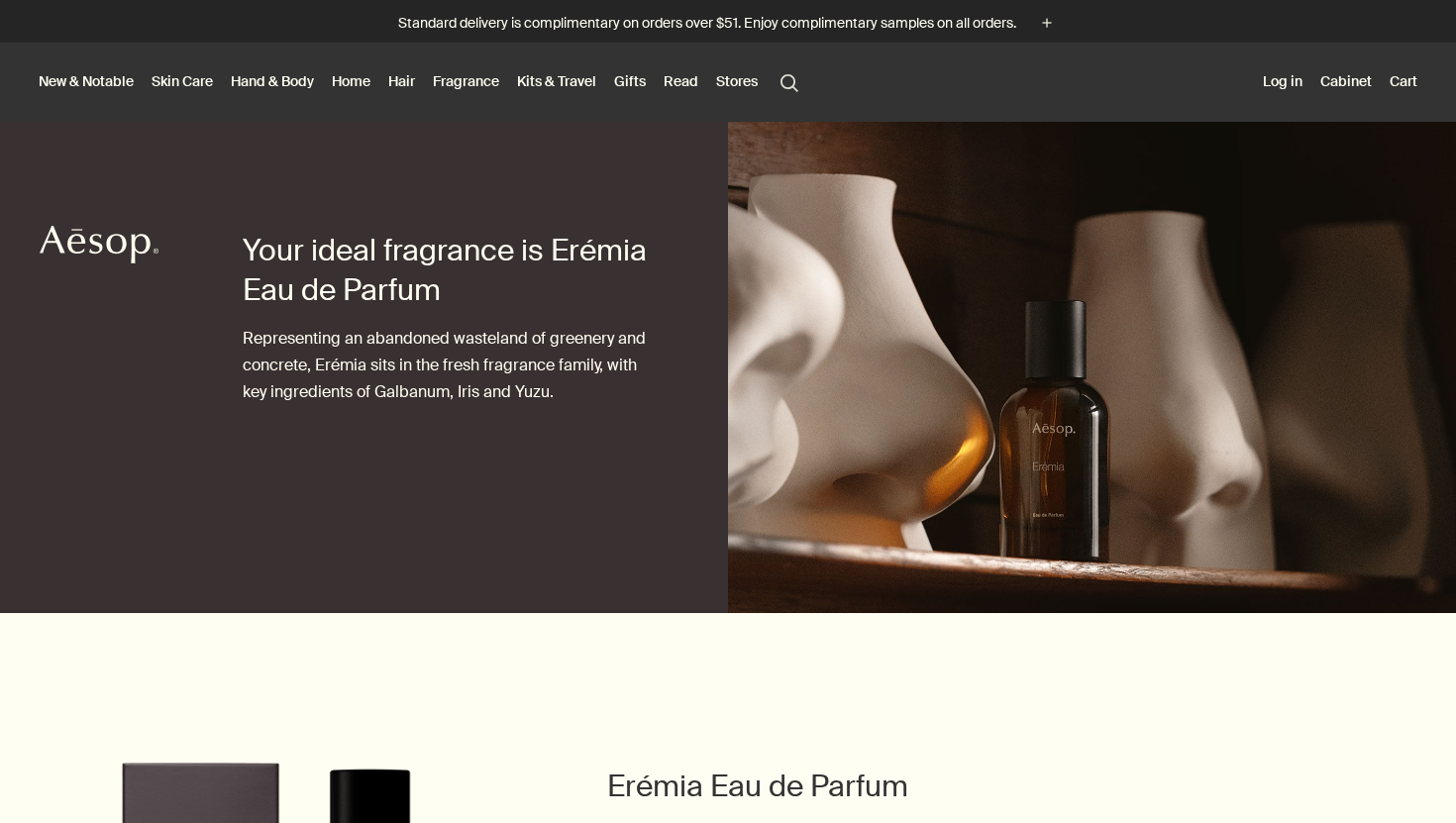 scroll, scrollTop: 0, scrollLeft: 0, axis: both 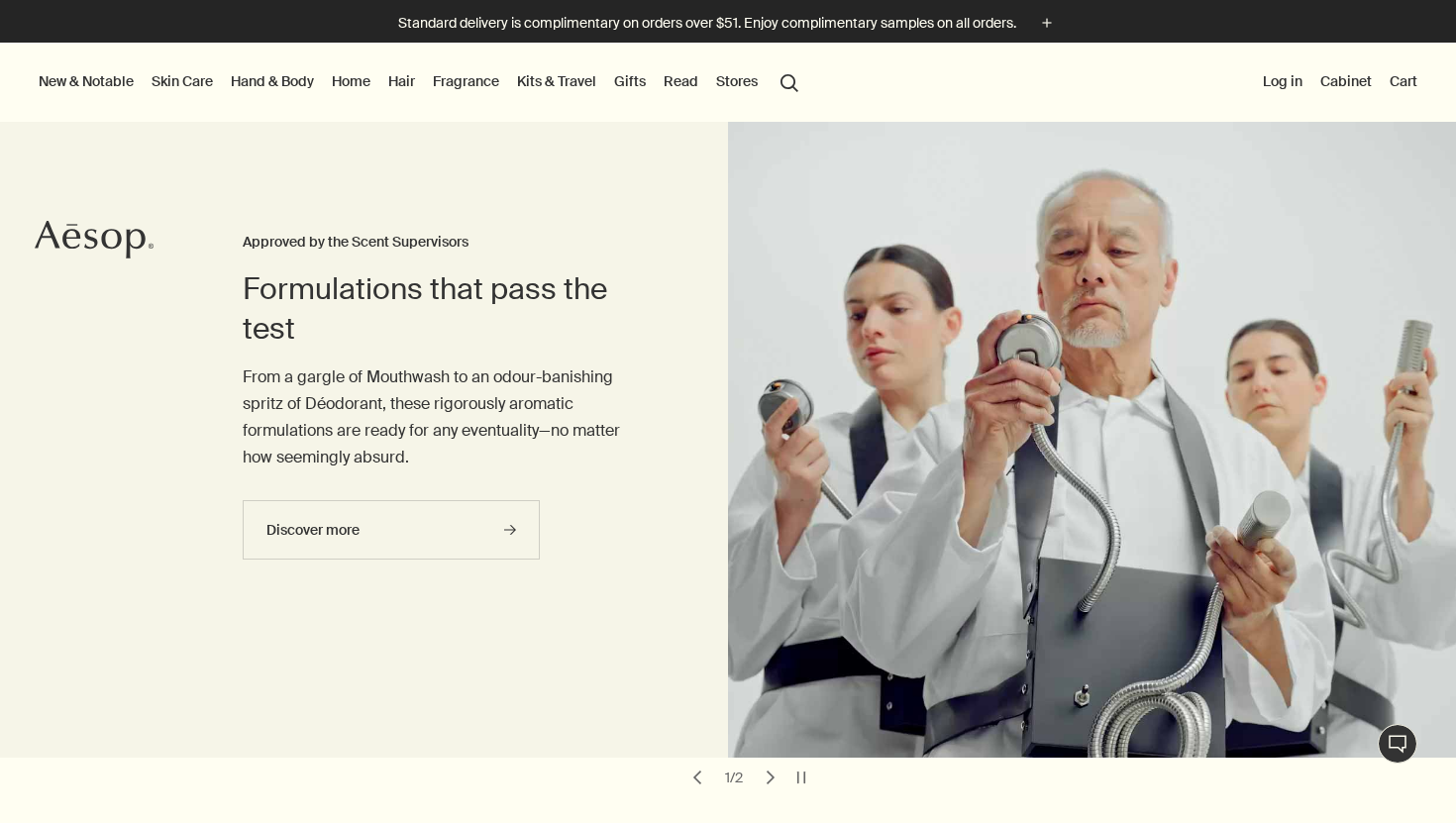 click on "Gifts" at bounding box center (630, 81) 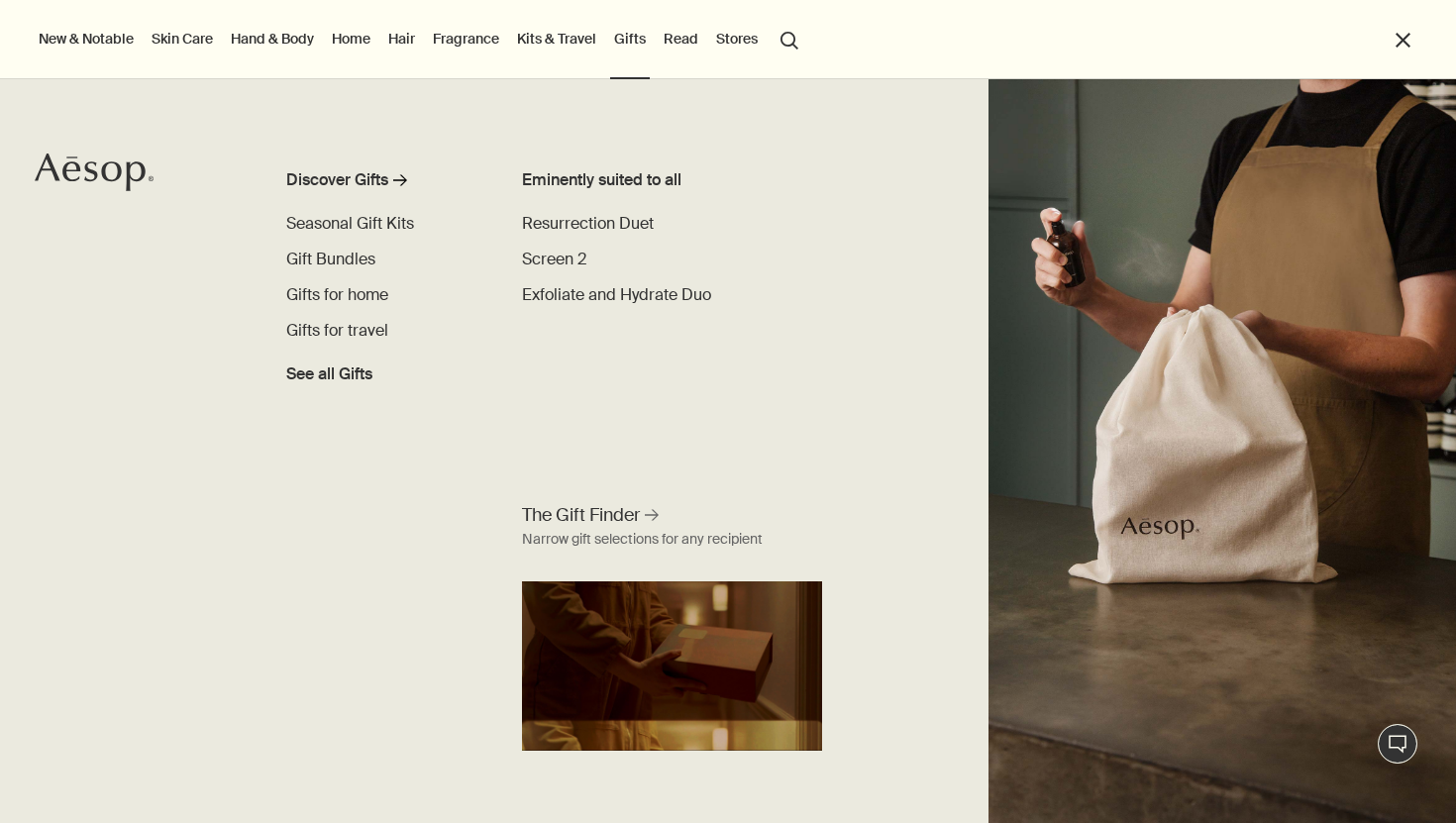 click on "search Search" at bounding box center [789, 39] 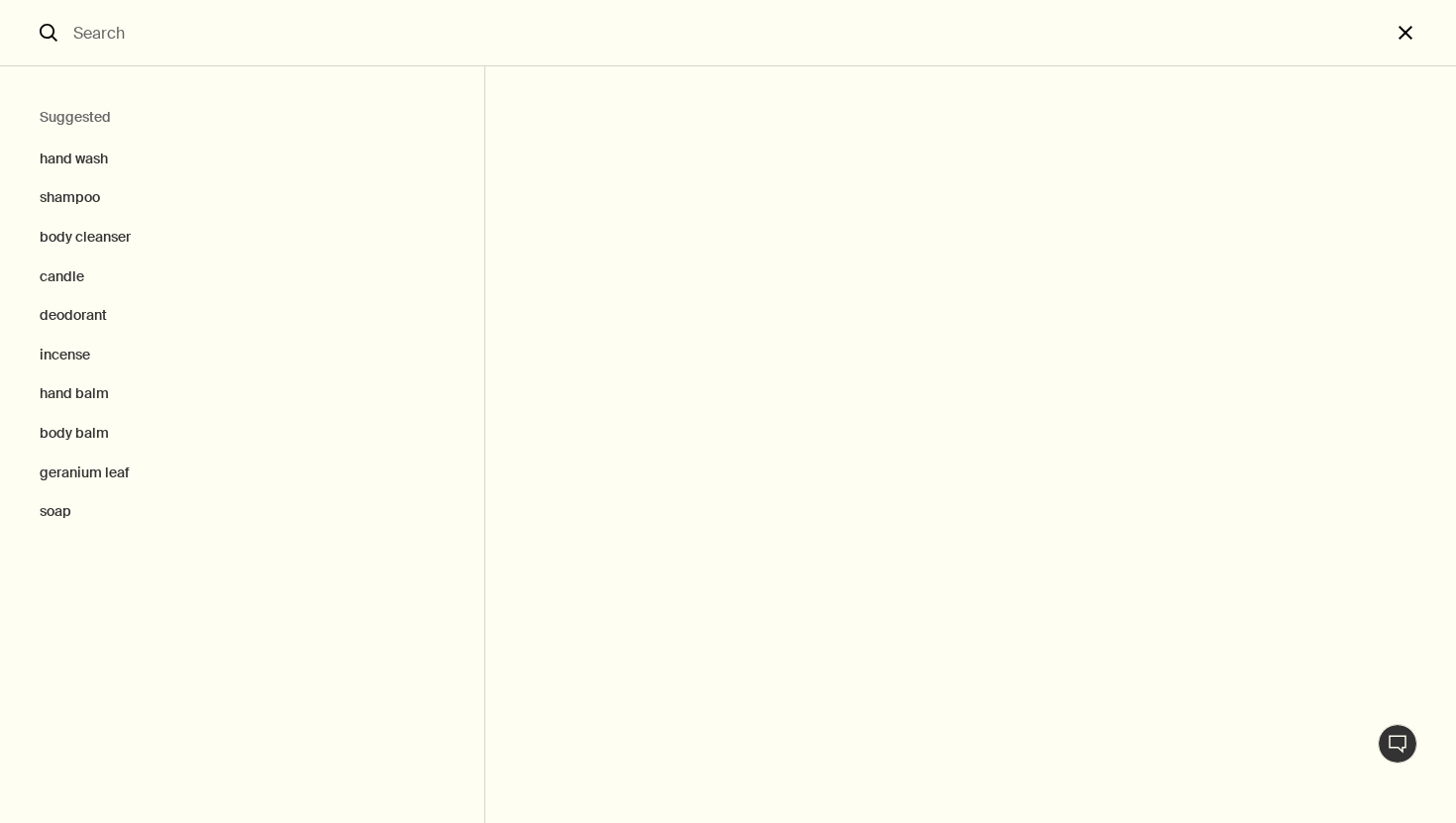 click on "close" at bounding box center (1423, 33) 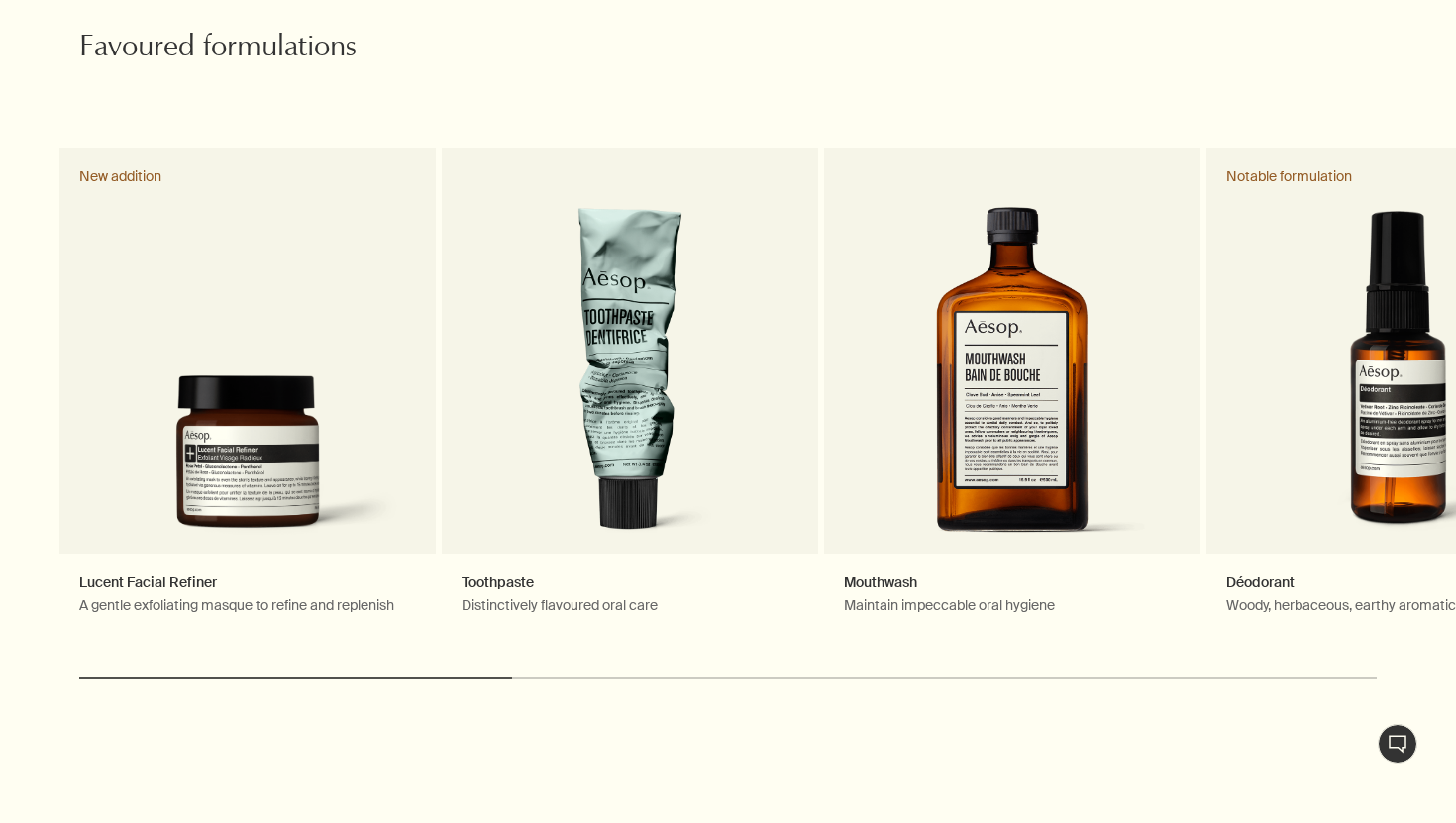 scroll, scrollTop: 0, scrollLeft: 0, axis: both 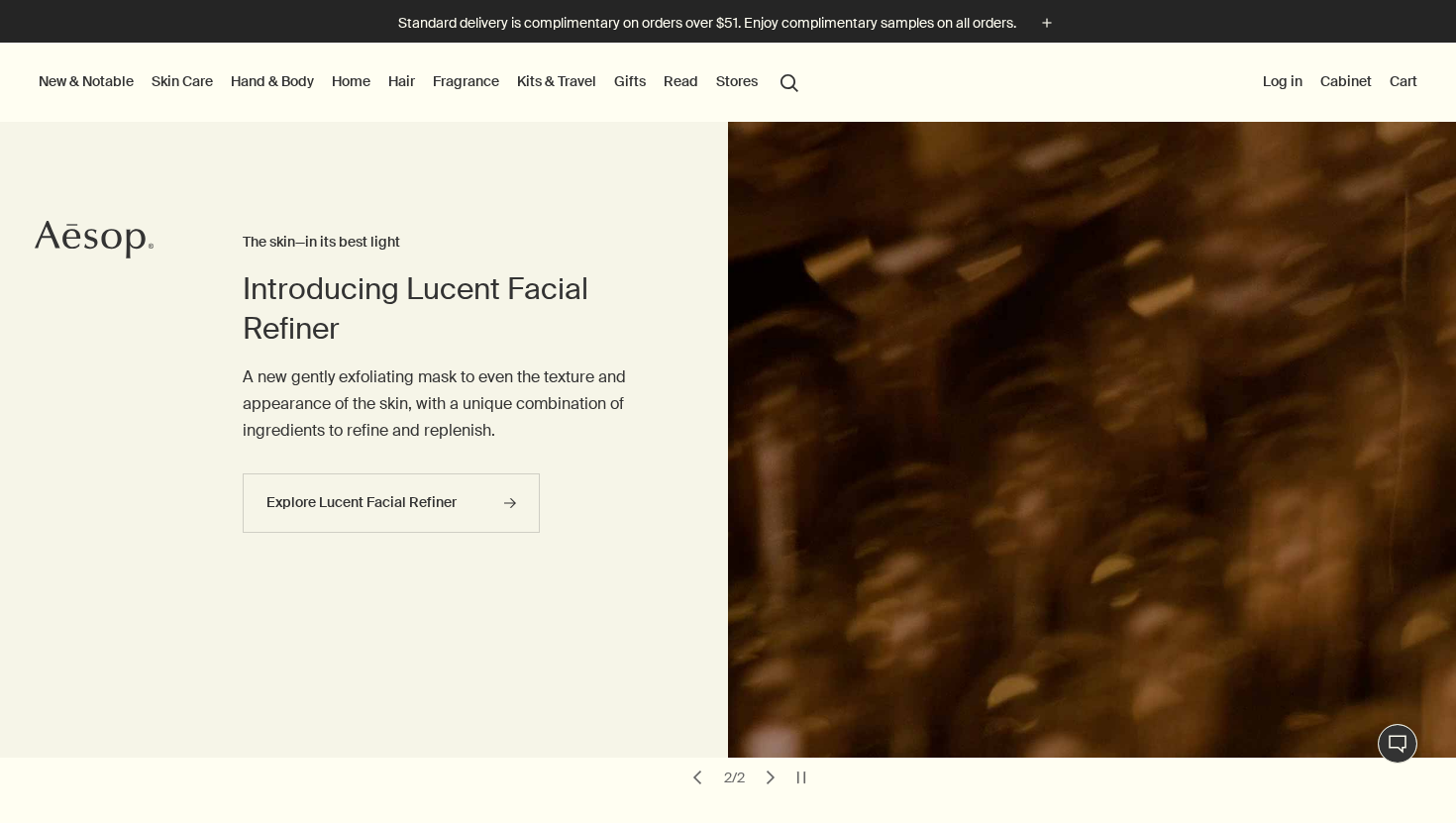 click on "Read" at bounding box center (680, 81) 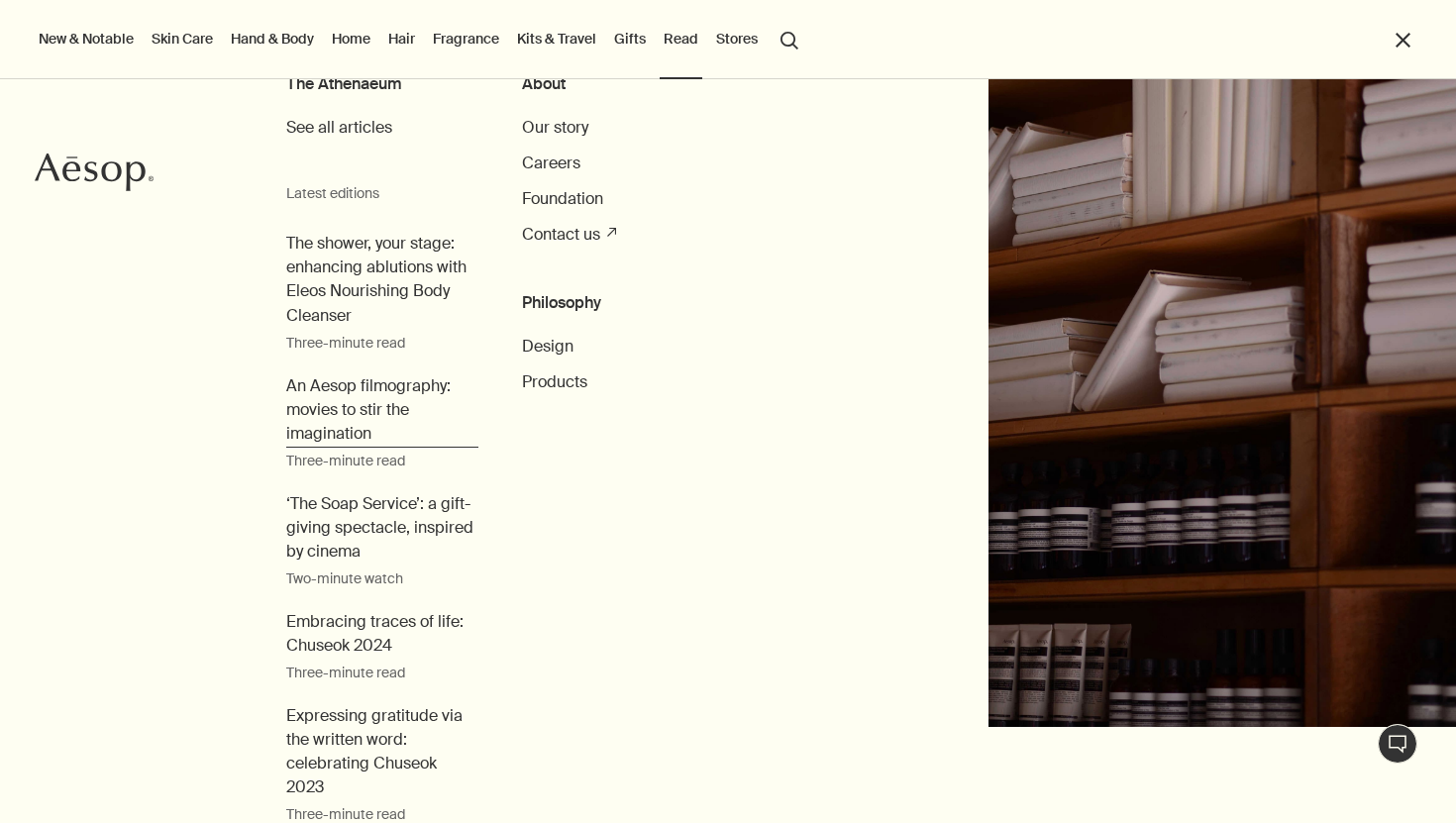 scroll, scrollTop: 0, scrollLeft: 0, axis: both 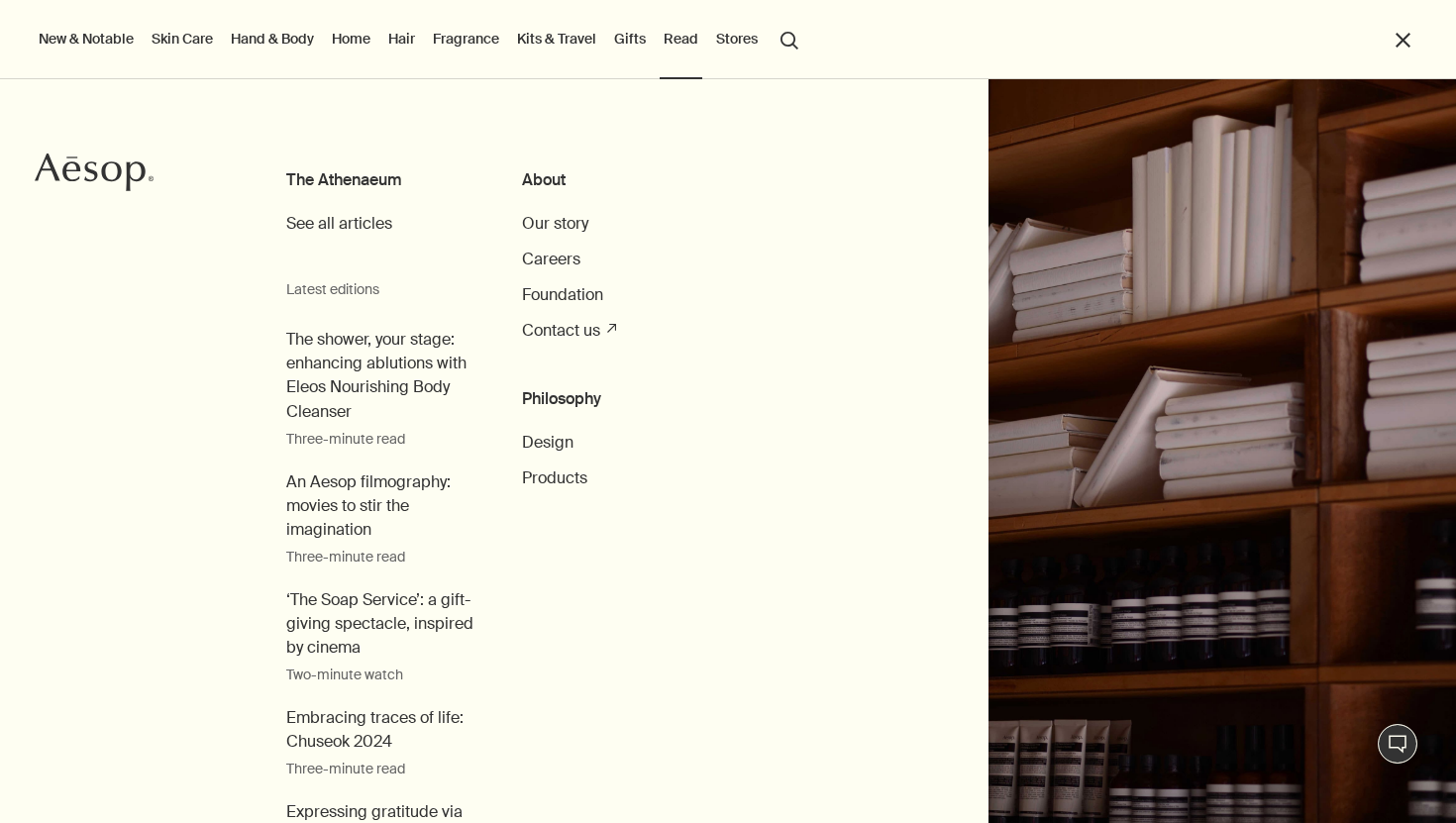click on "search Search" at bounding box center (789, 39) 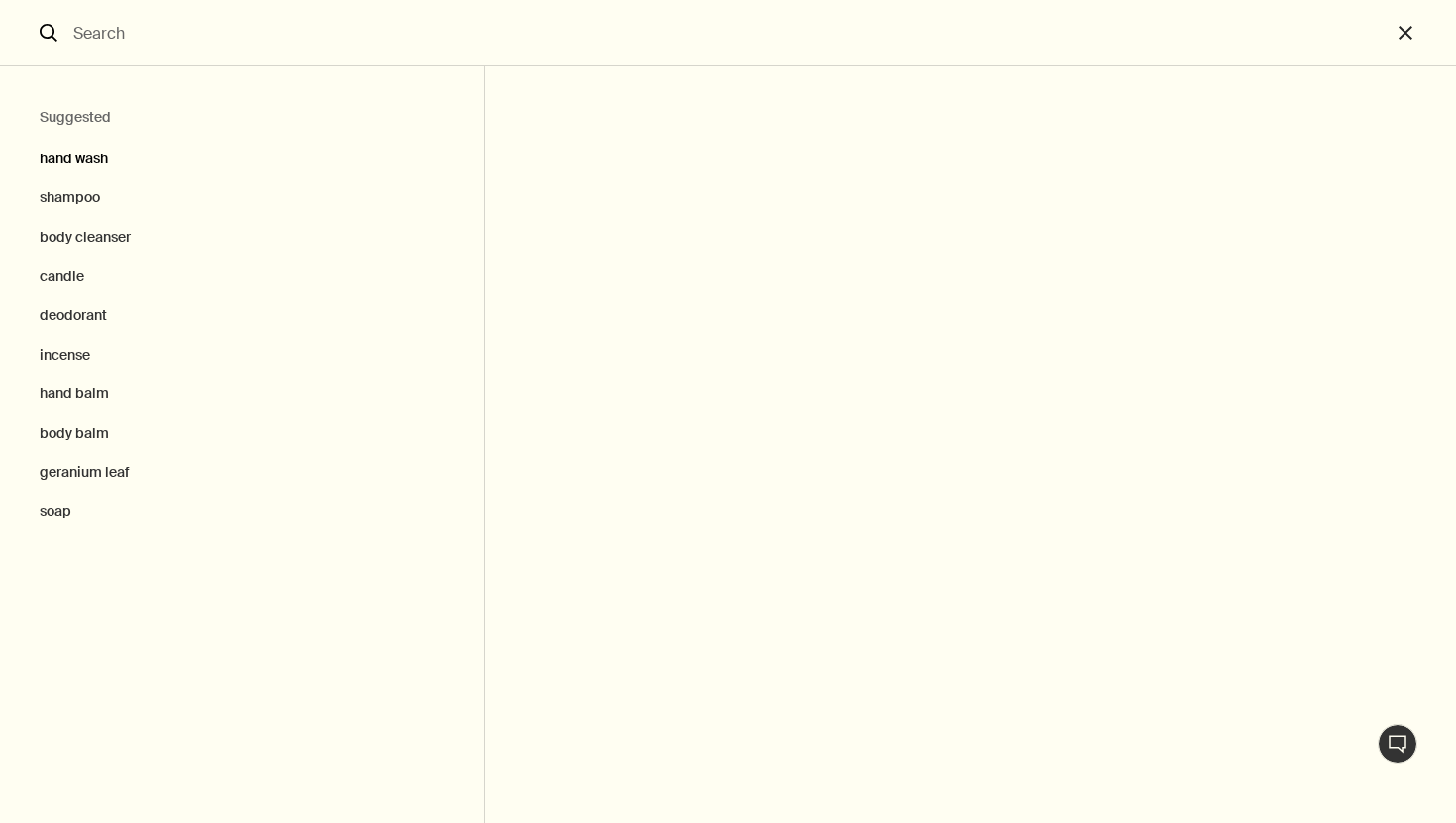 click on "hand wash" at bounding box center (242, 154) 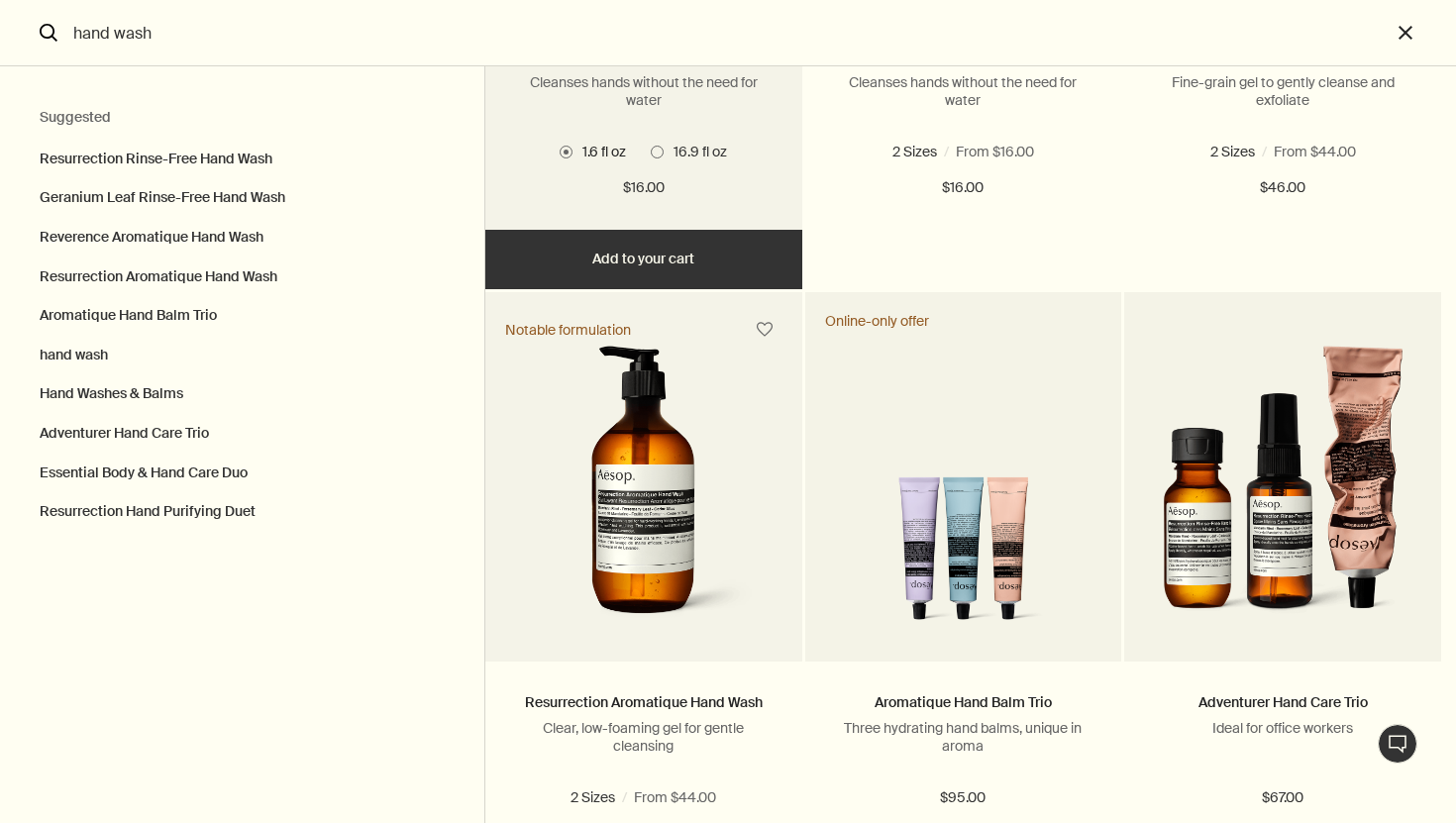 scroll, scrollTop: 0, scrollLeft: 0, axis: both 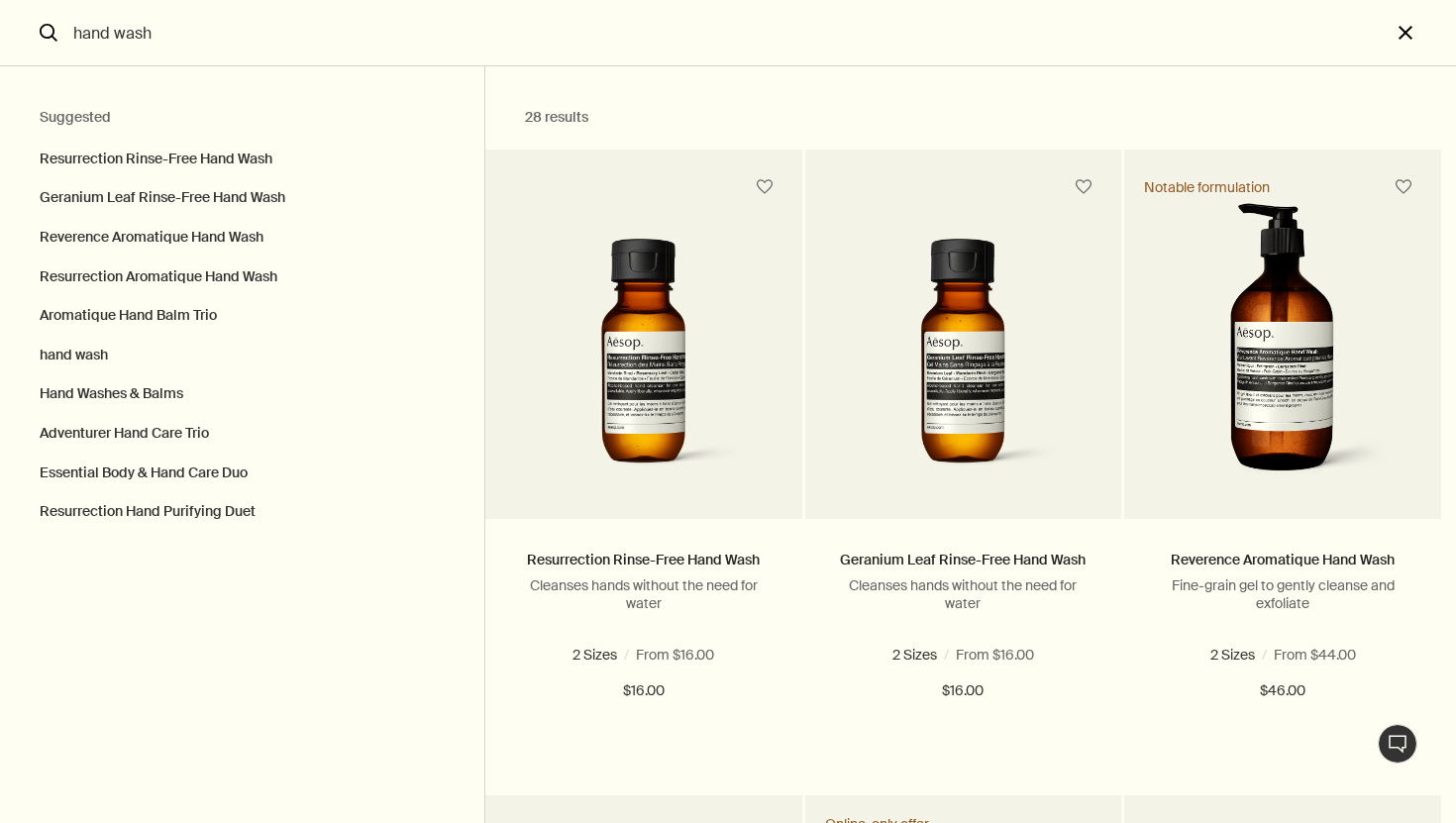 click on "close" at bounding box center (1423, 33) 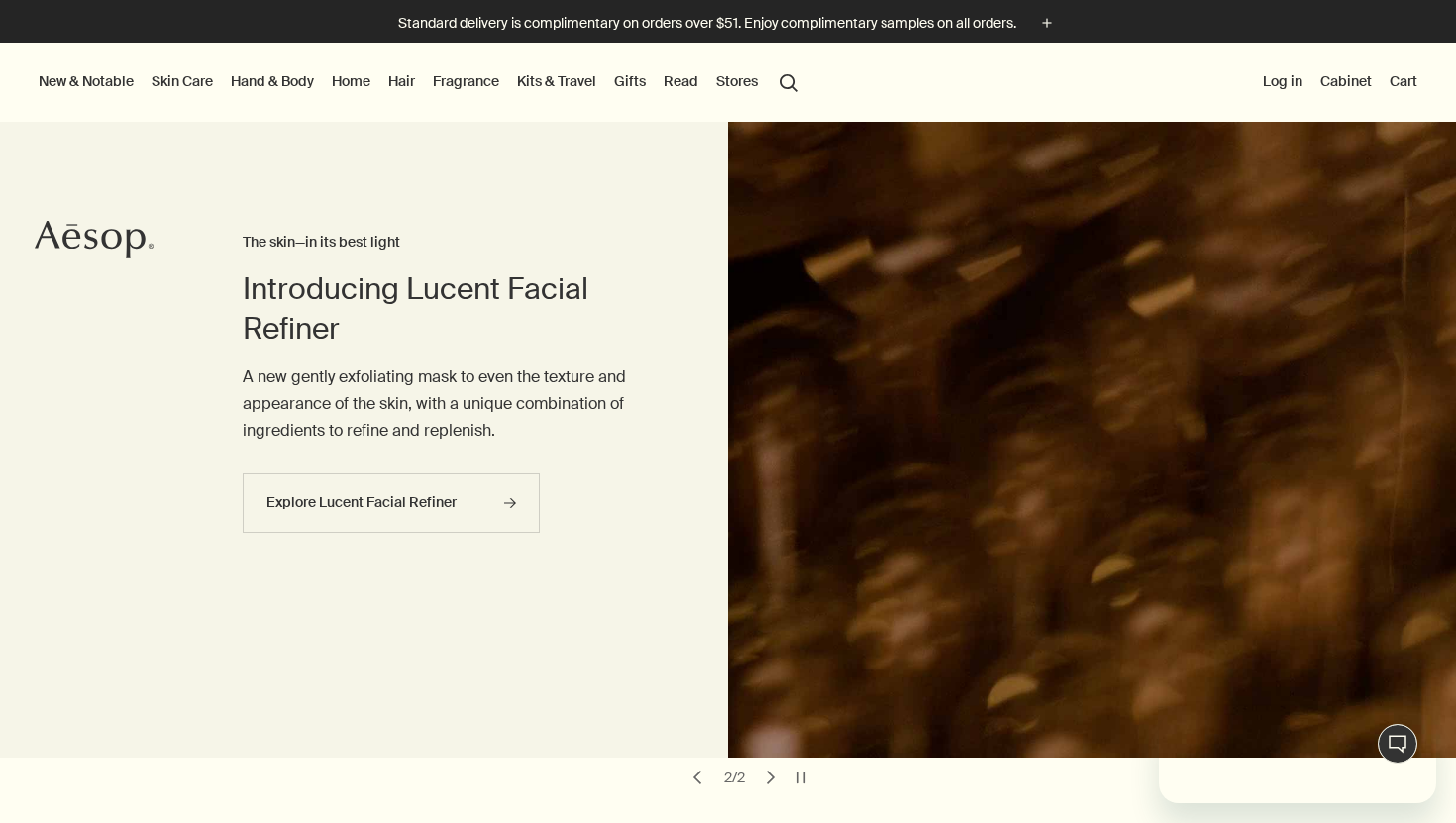 scroll, scrollTop: 0, scrollLeft: 0, axis: both 